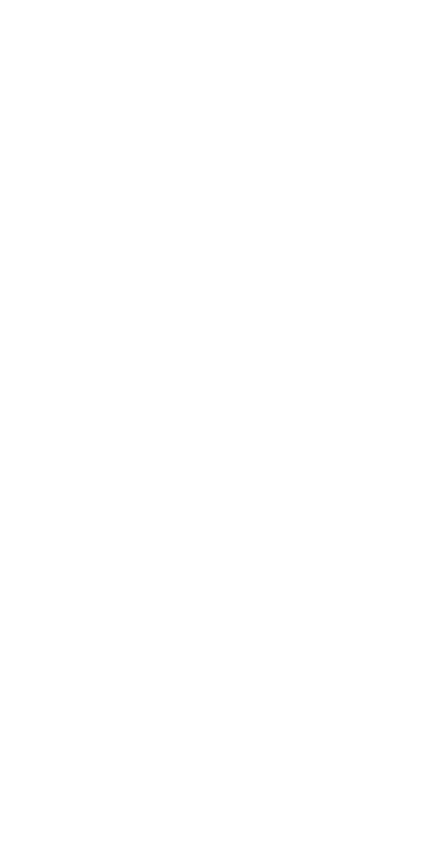 scroll, scrollTop: 0, scrollLeft: 0, axis: both 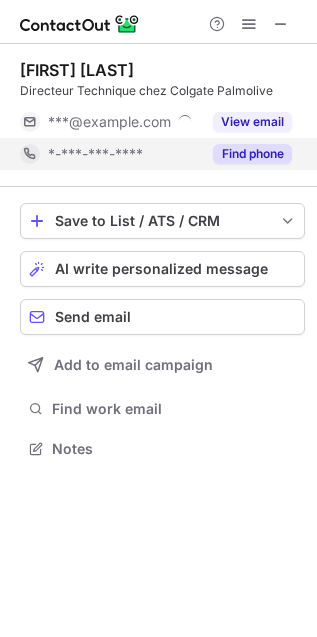 click on "Find phone" at bounding box center (252, 154) 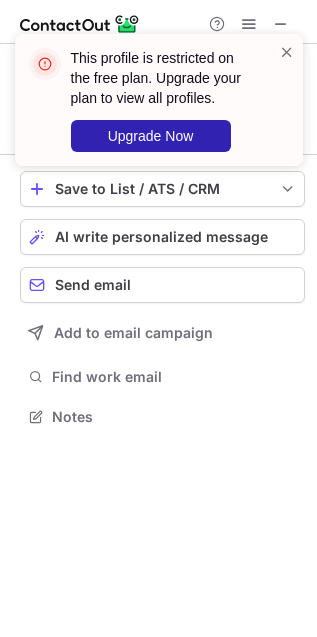 scroll, scrollTop: 402, scrollLeft: 317, axis: both 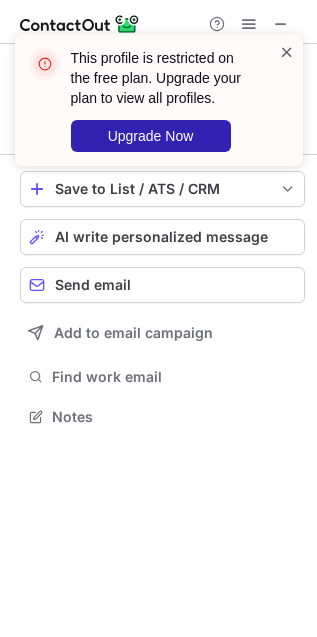 click on "This profile is restricted on the free plan. Upgrade your plan to view all profiles. Upgrade Now" at bounding box center (159, 100) 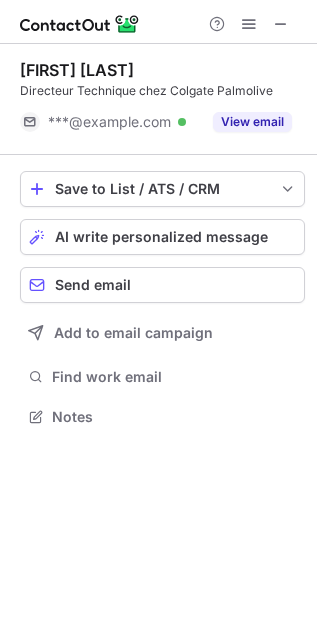 click on "This profile is restricted on the free plan. Upgrade your plan to view all profiles. Upgrade Now" at bounding box center [159, 34] 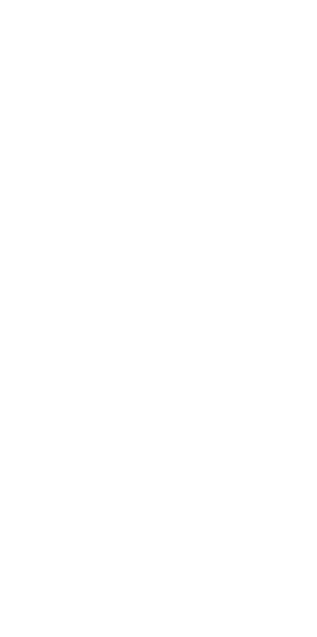 scroll, scrollTop: 0, scrollLeft: 0, axis: both 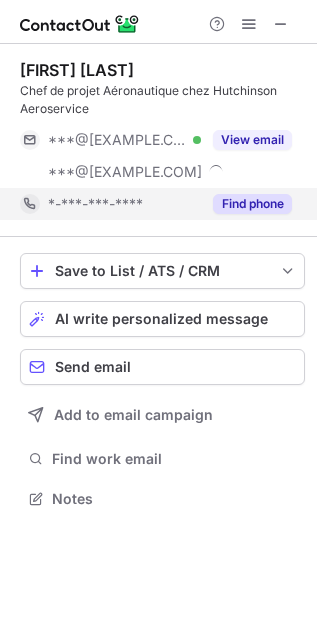 click on "Find phone" at bounding box center [252, 204] 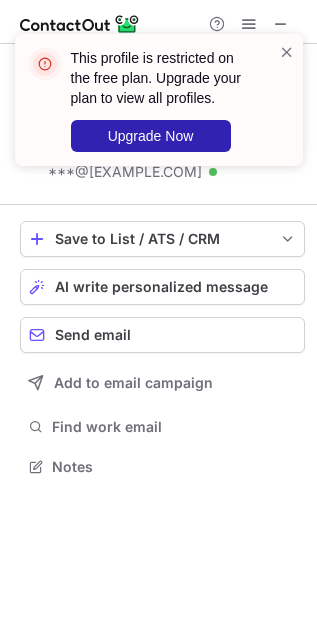scroll, scrollTop: 453, scrollLeft: 317, axis: both 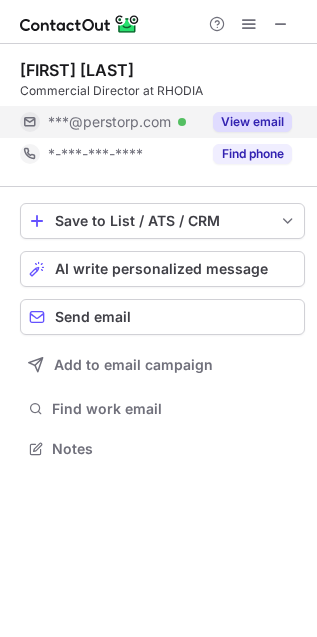 click on "View email" at bounding box center [252, 122] 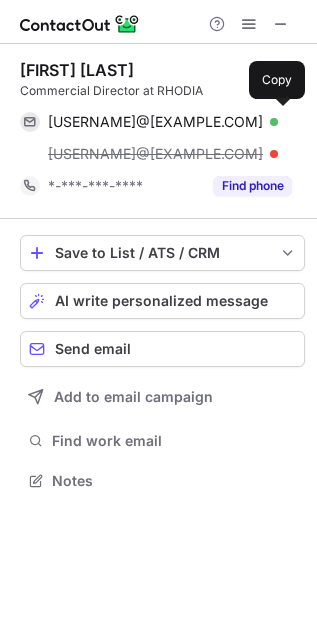 scroll, scrollTop: 9, scrollLeft: 9, axis: both 